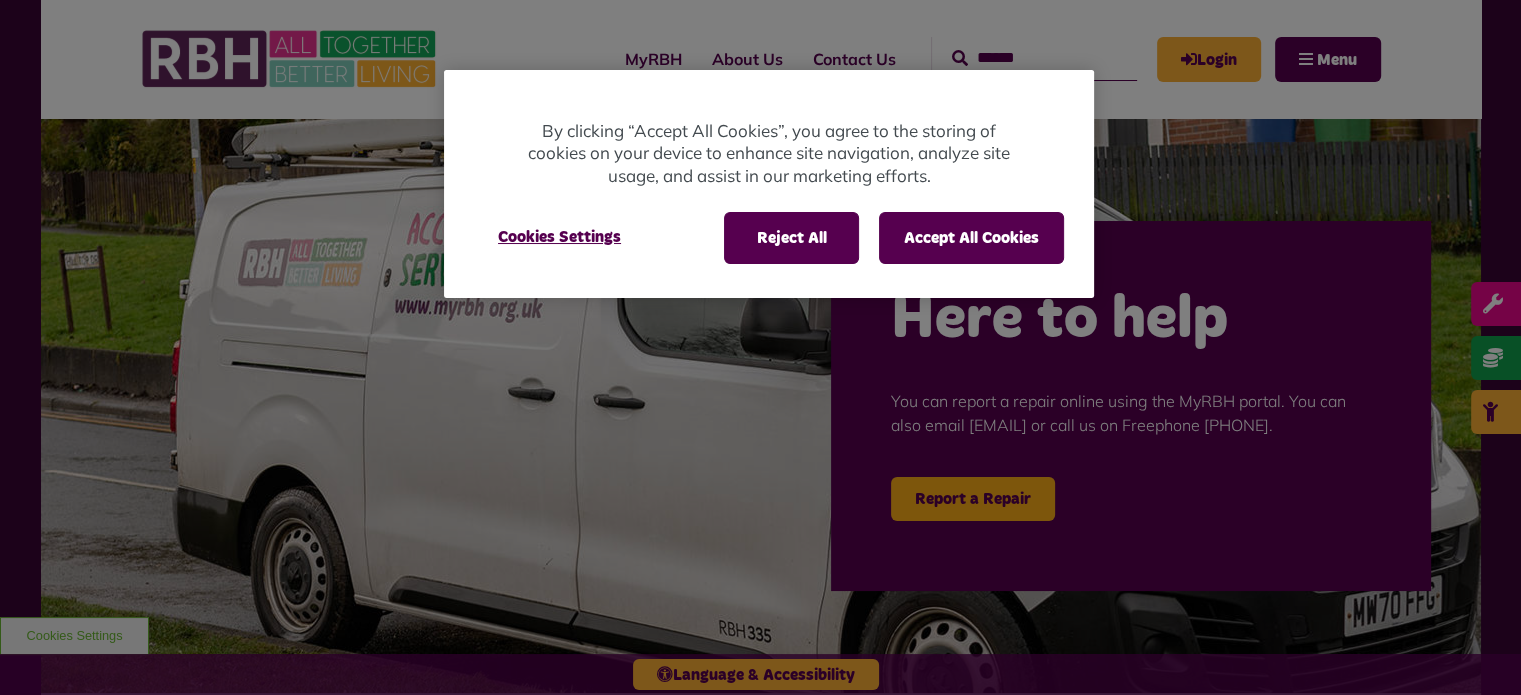 scroll, scrollTop: 0, scrollLeft: 0, axis: both 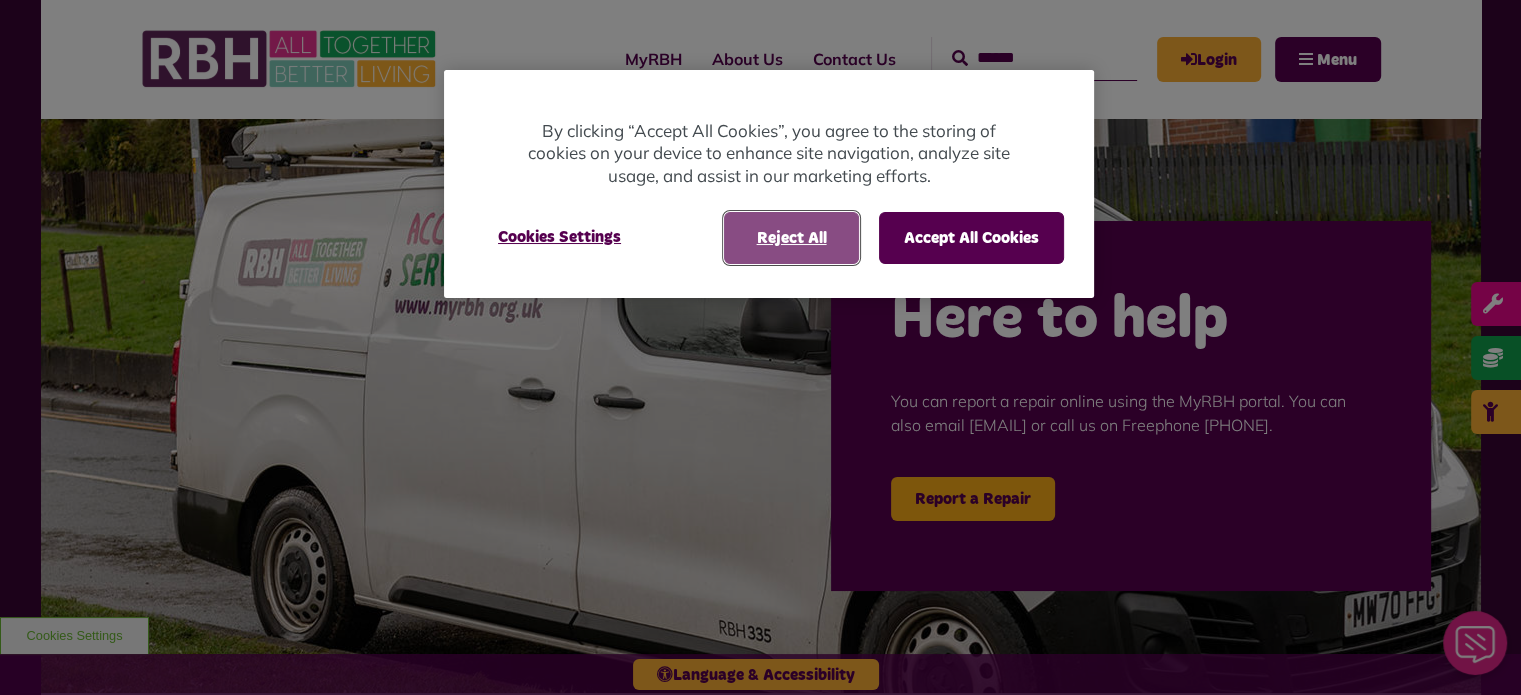 click on "Reject All" at bounding box center [791, 238] 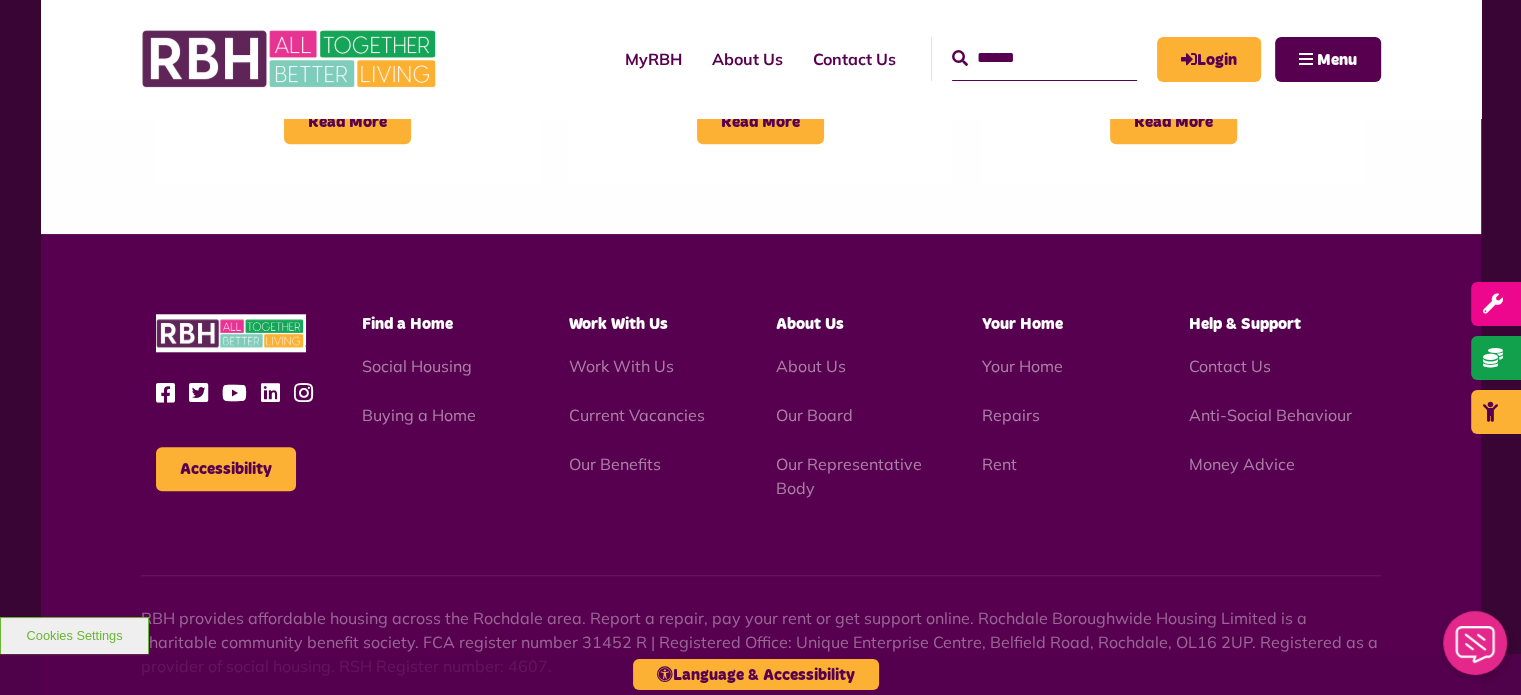 scroll, scrollTop: 2000, scrollLeft: 0, axis: vertical 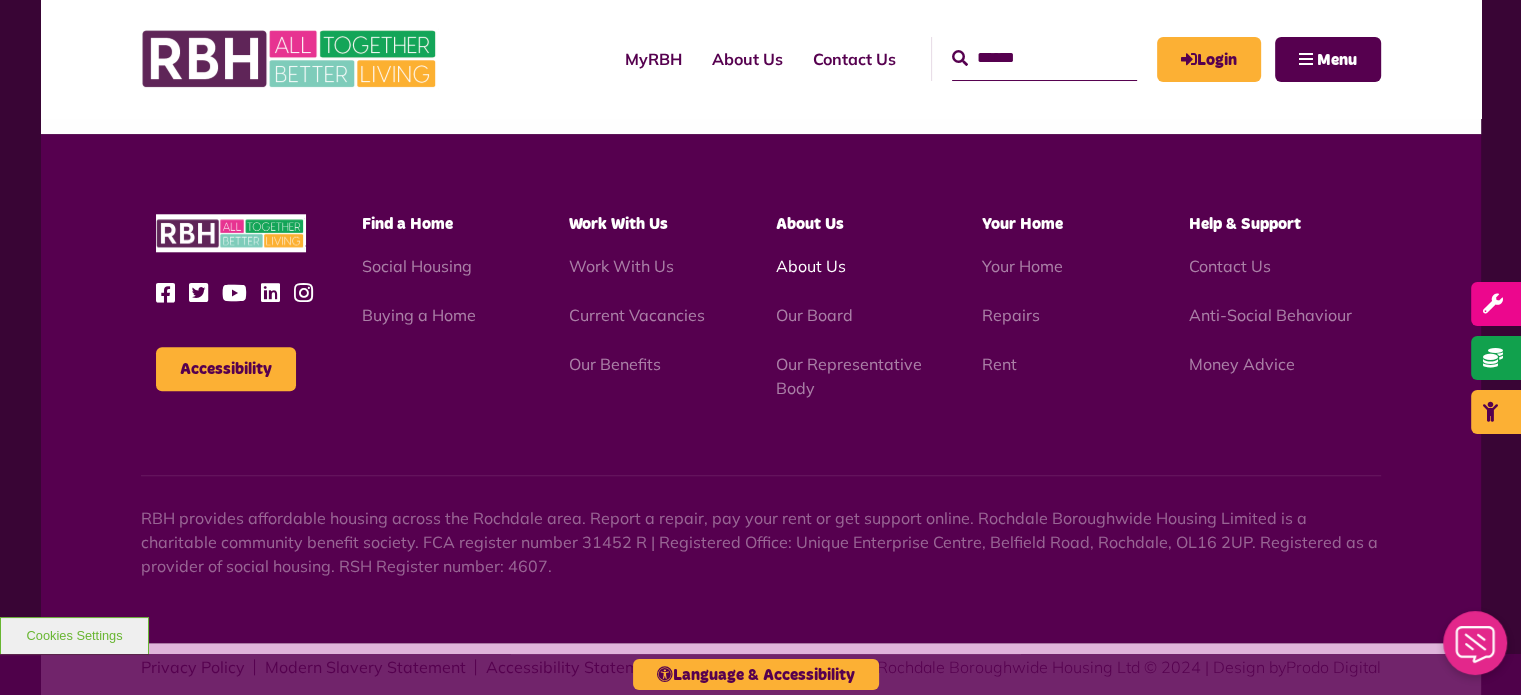 click on "About Us" at bounding box center (810, 266) 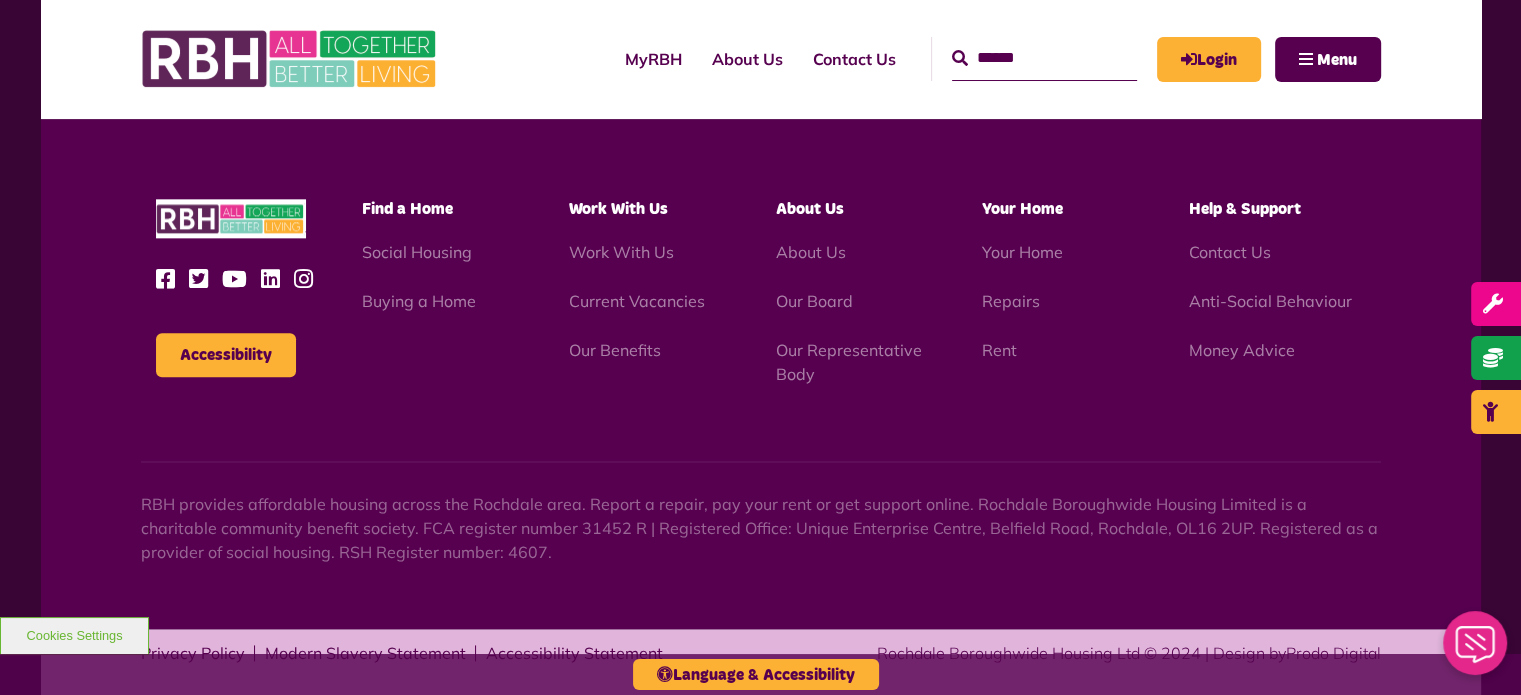 scroll, scrollTop: 2437, scrollLeft: 0, axis: vertical 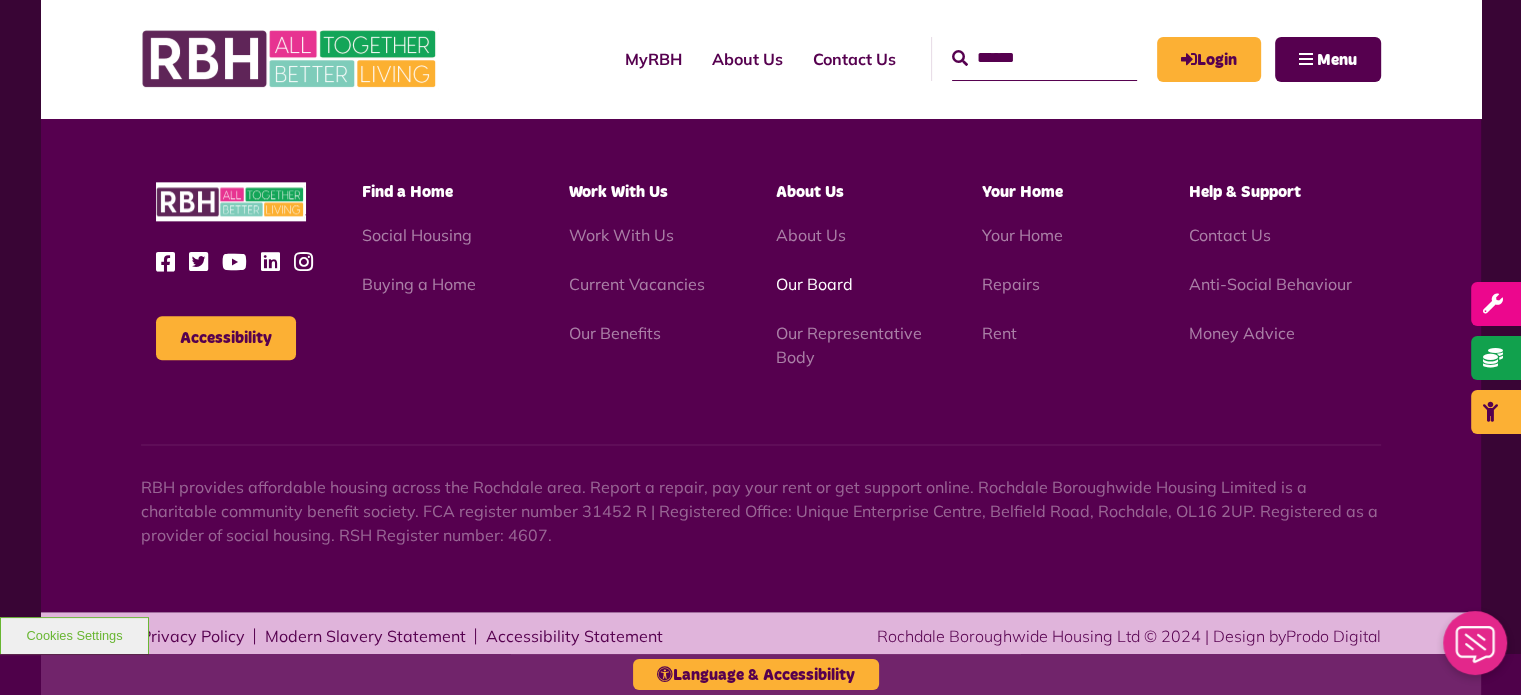 click on "Our Board" at bounding box center [813, 284] 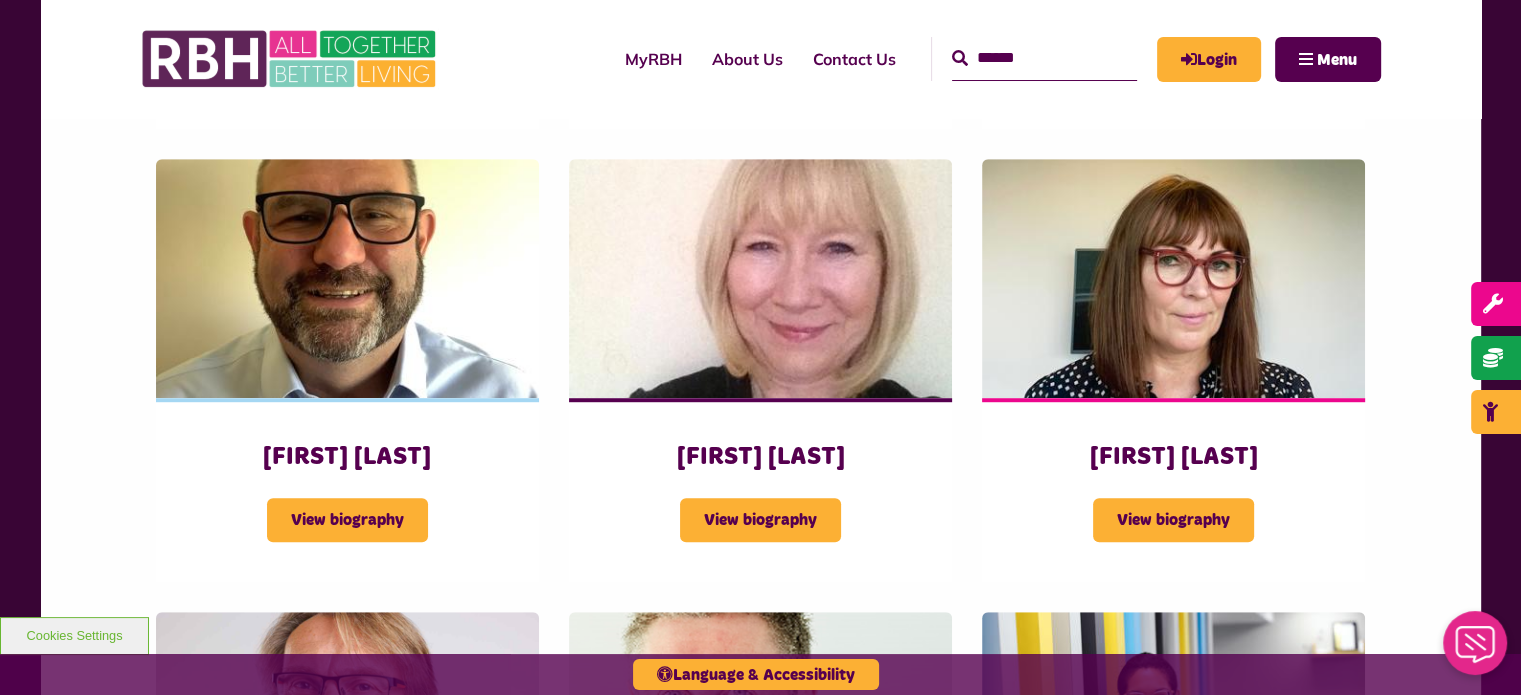 scroll, scrollTop: 1200, scrollLeft: 0, axis: vertical 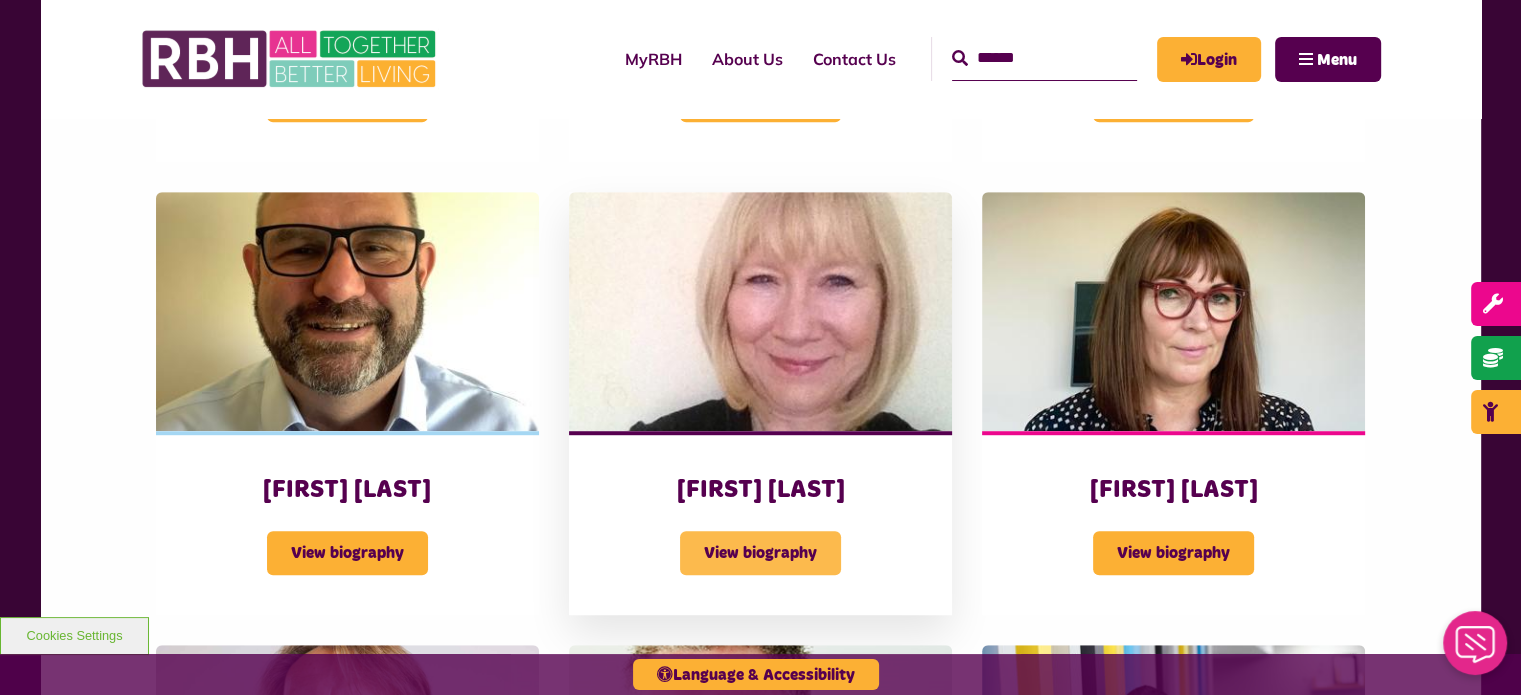 click on "View biography" at bounding box center [760, 553] 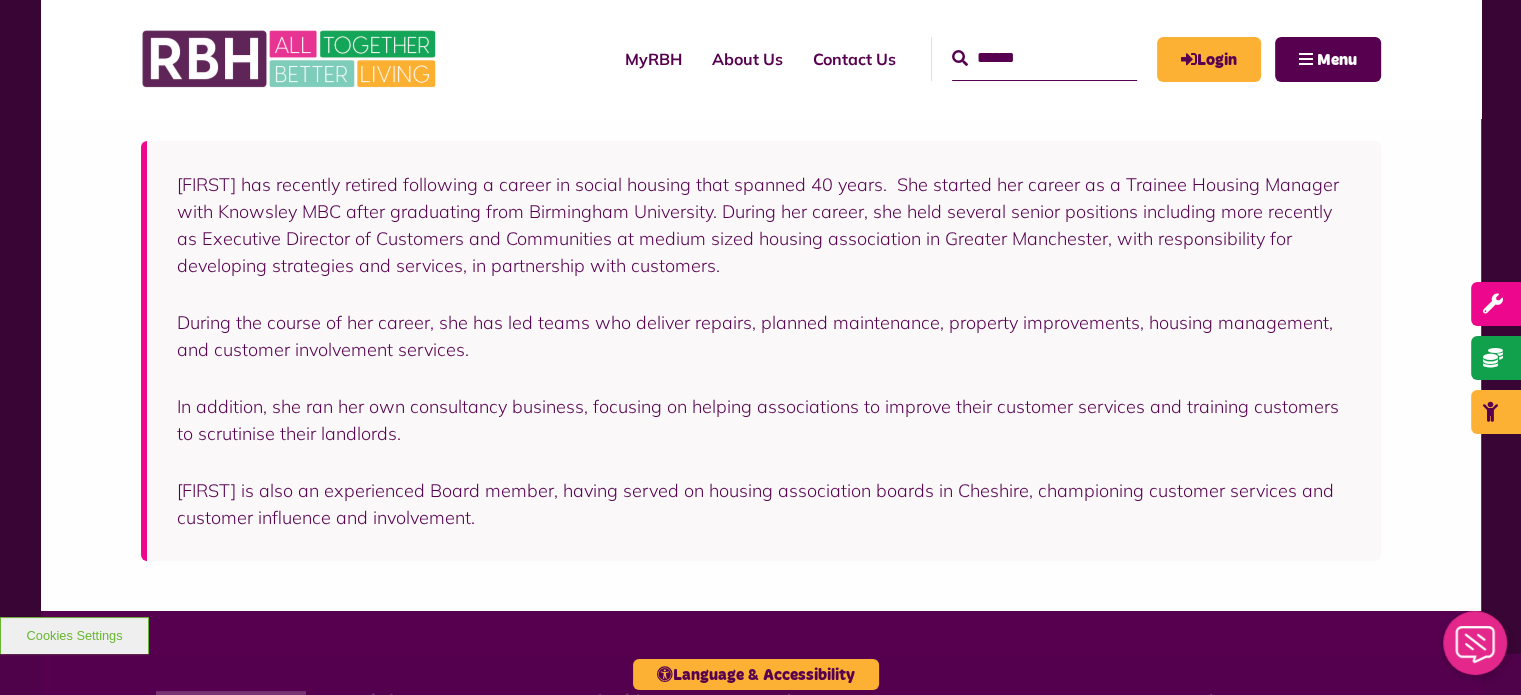 scroll, scrollTop: 400, scrollLeft: 0, axis: vertical 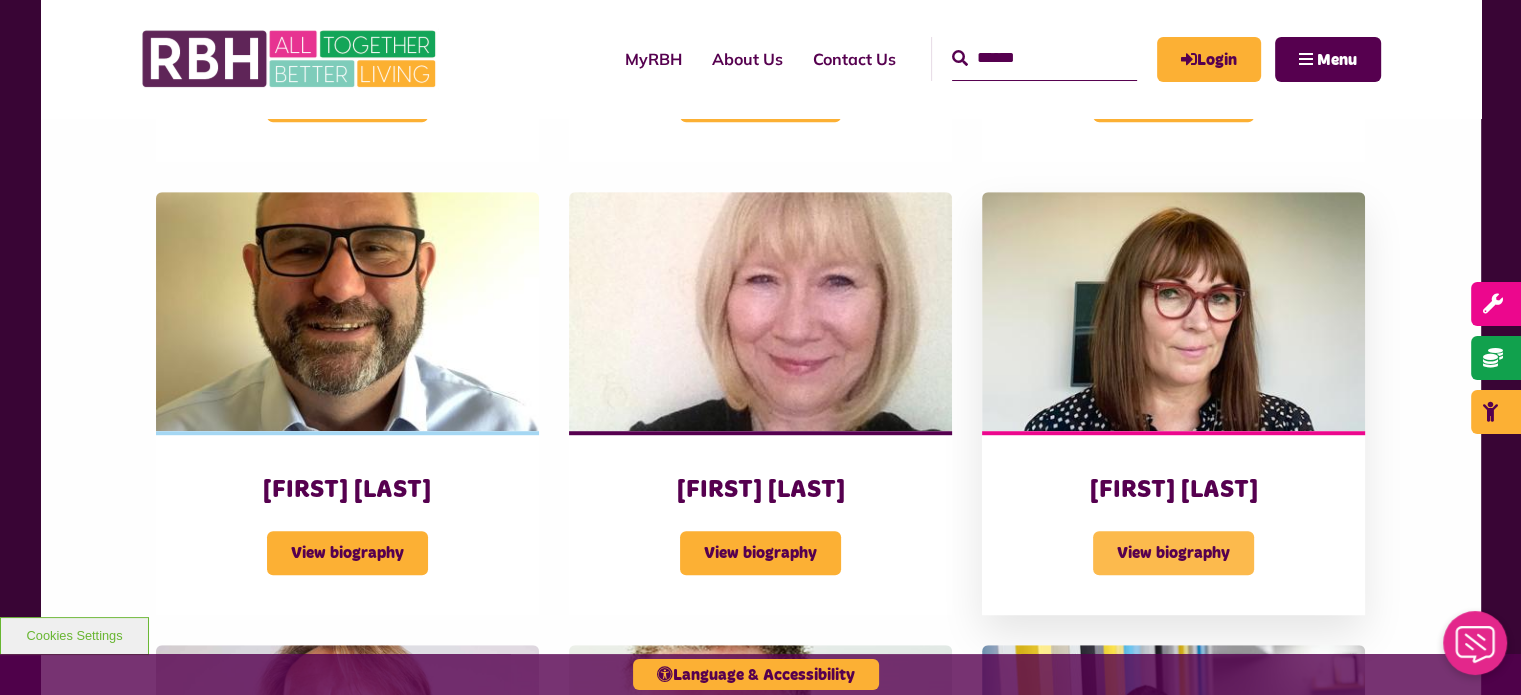 click on "View biography" at bounding box center (1173, 553) 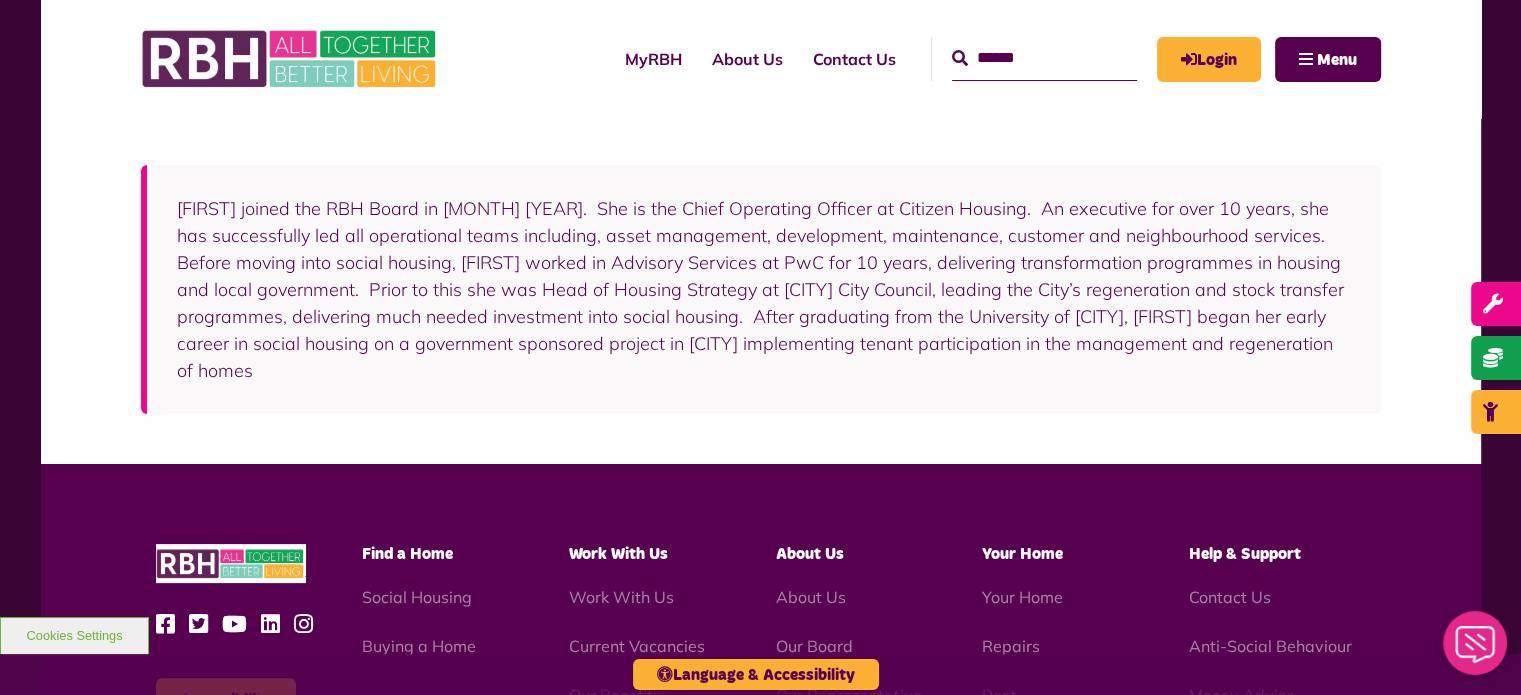 scroll, scrollTop: 400, scrollLeft: 0, axis: vertical 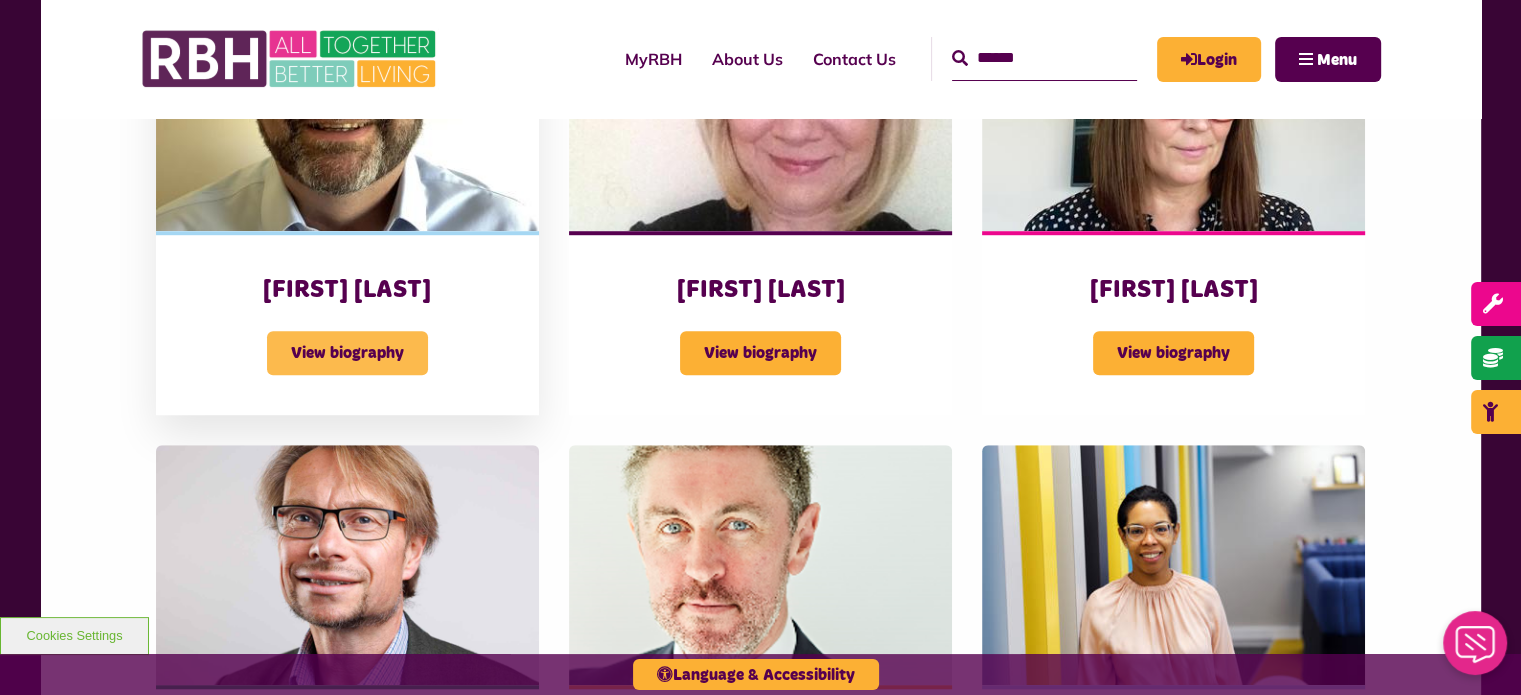 click on "View biography" at bounding box center [347, 353] 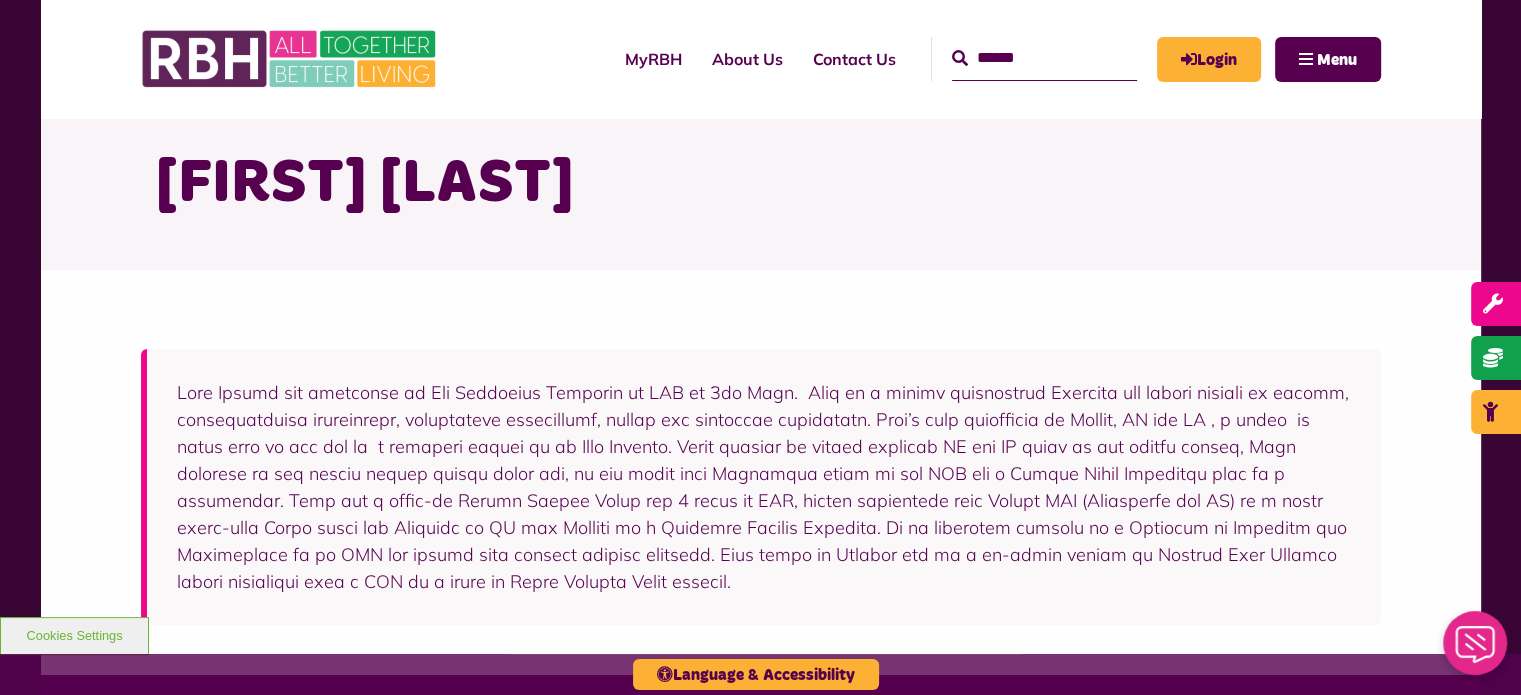 scroll, scrollTop: 100, scrollLeft: 0, axis: vertical 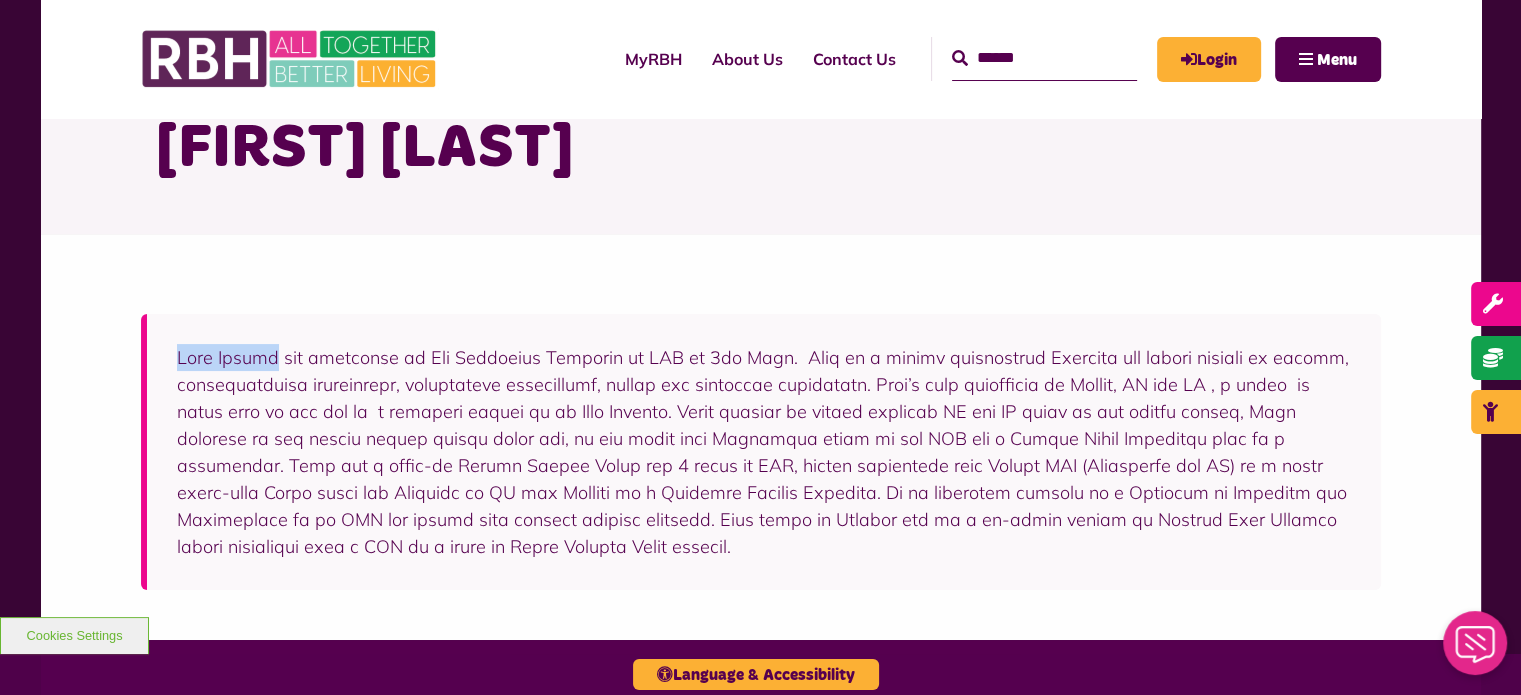 drag, startPoint x: 176, startPoint y: 356, endPoint x: 282, endPoint y: 357, distance: 106.004715 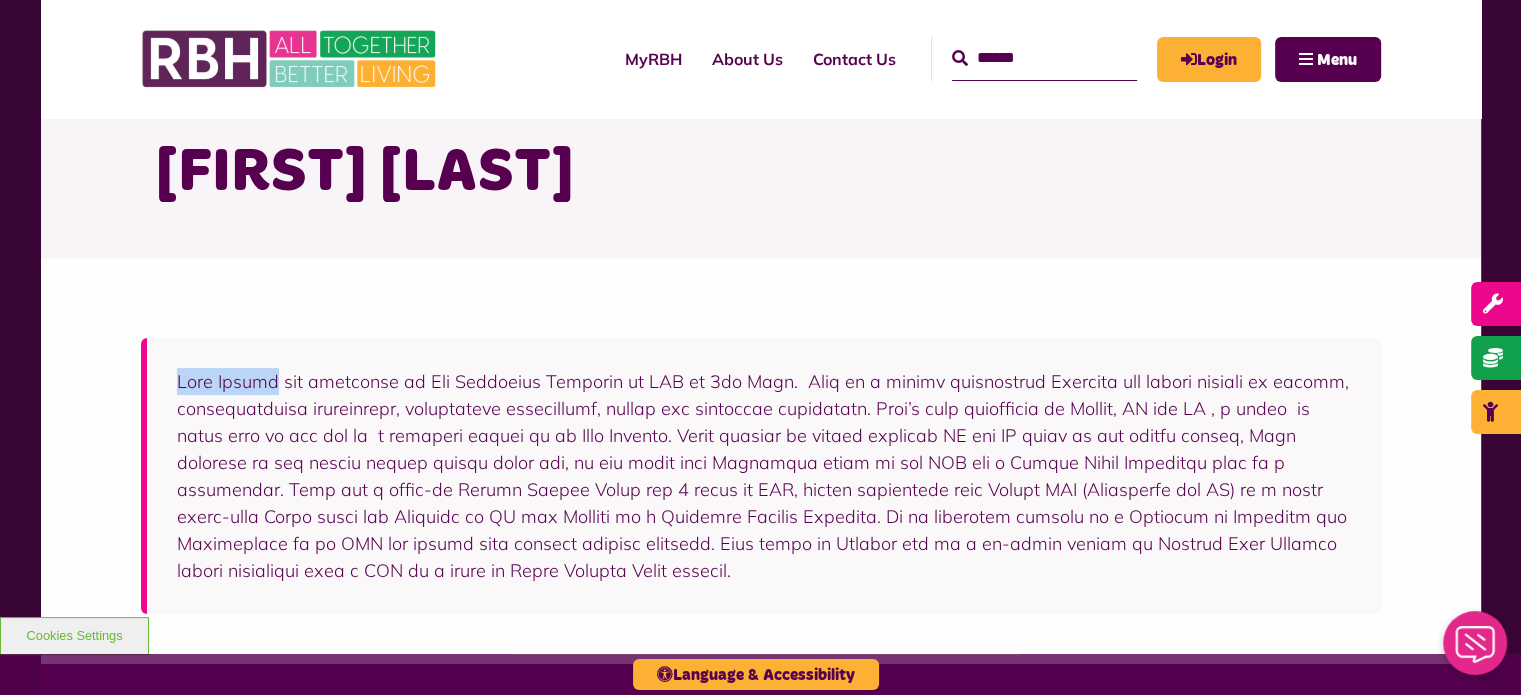 scroll, scrollTop: 0, scrollLeft: 0, axis: both 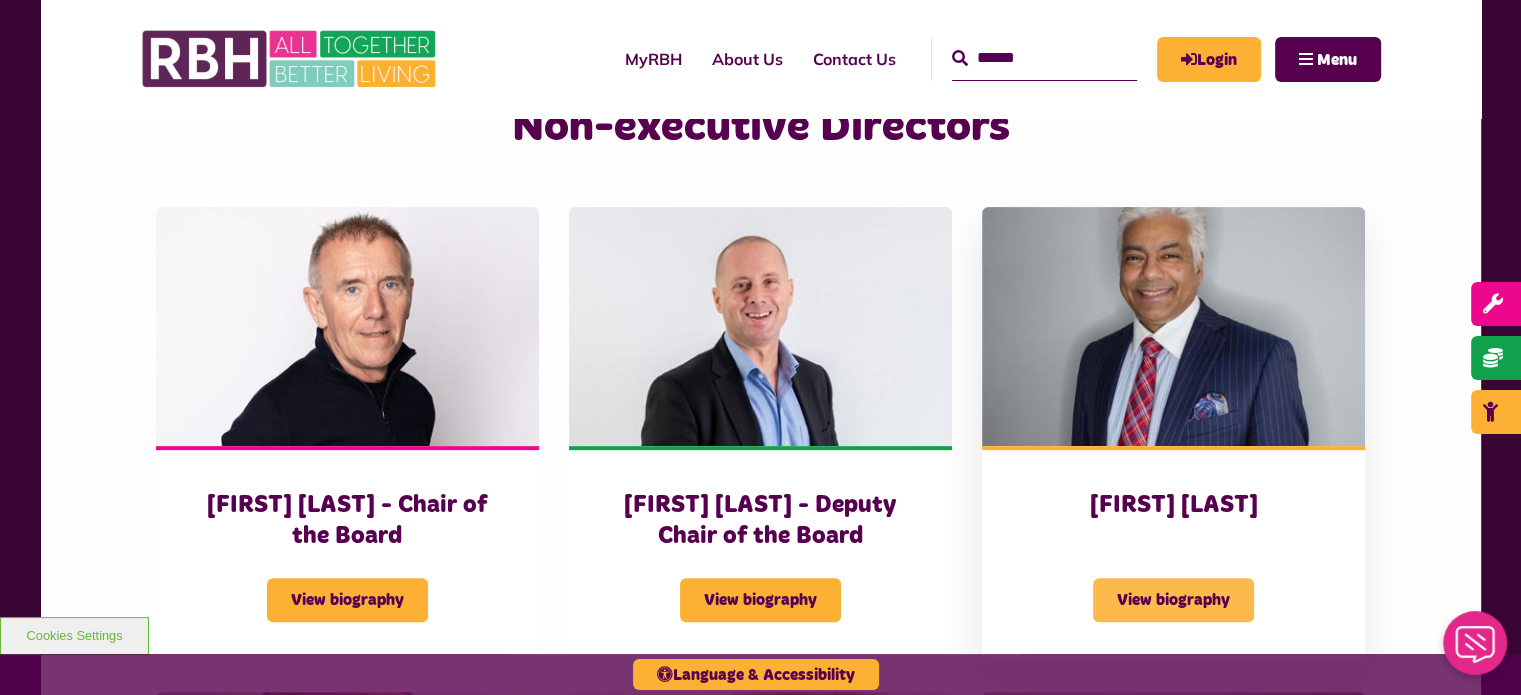 click on "View biography" at bounding box center (1173, 600) 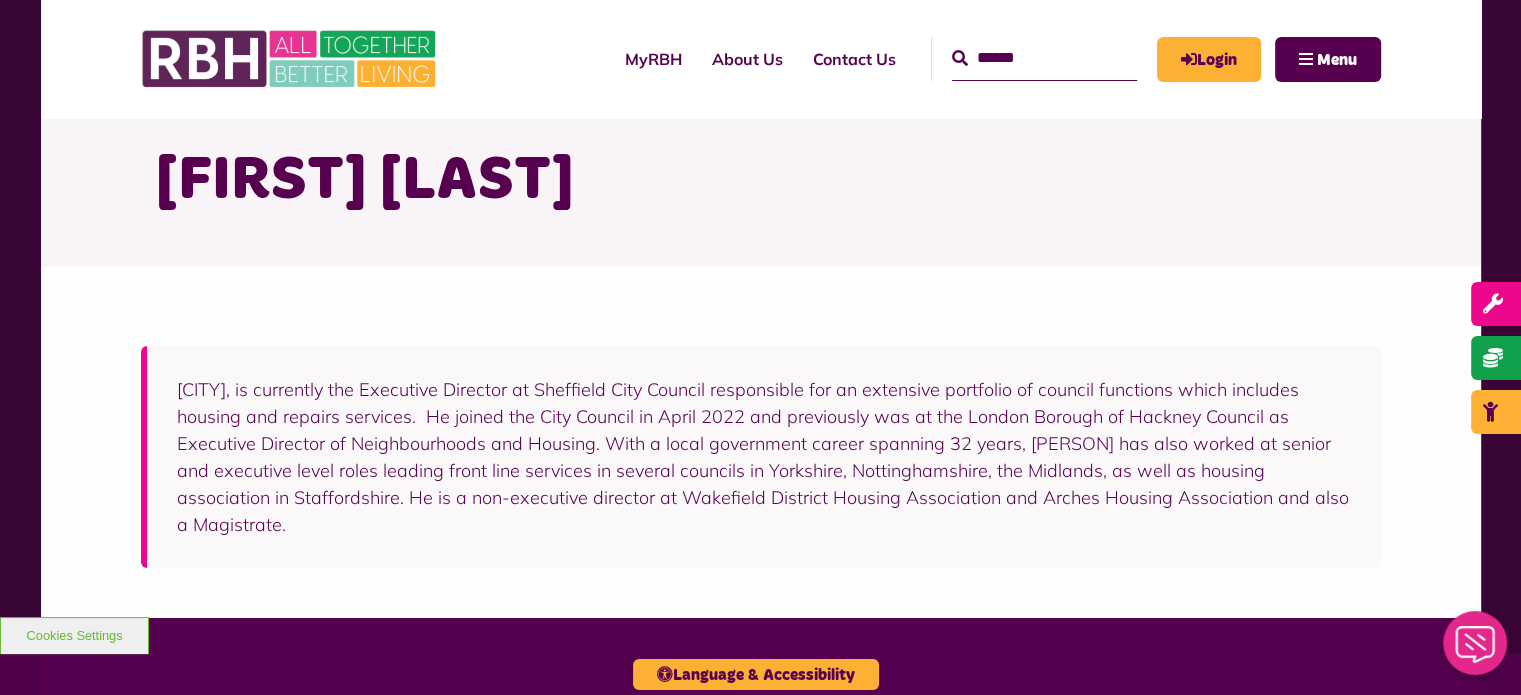 scroll, scrollTop: 100, scrollLeft: 0, axis: vertical 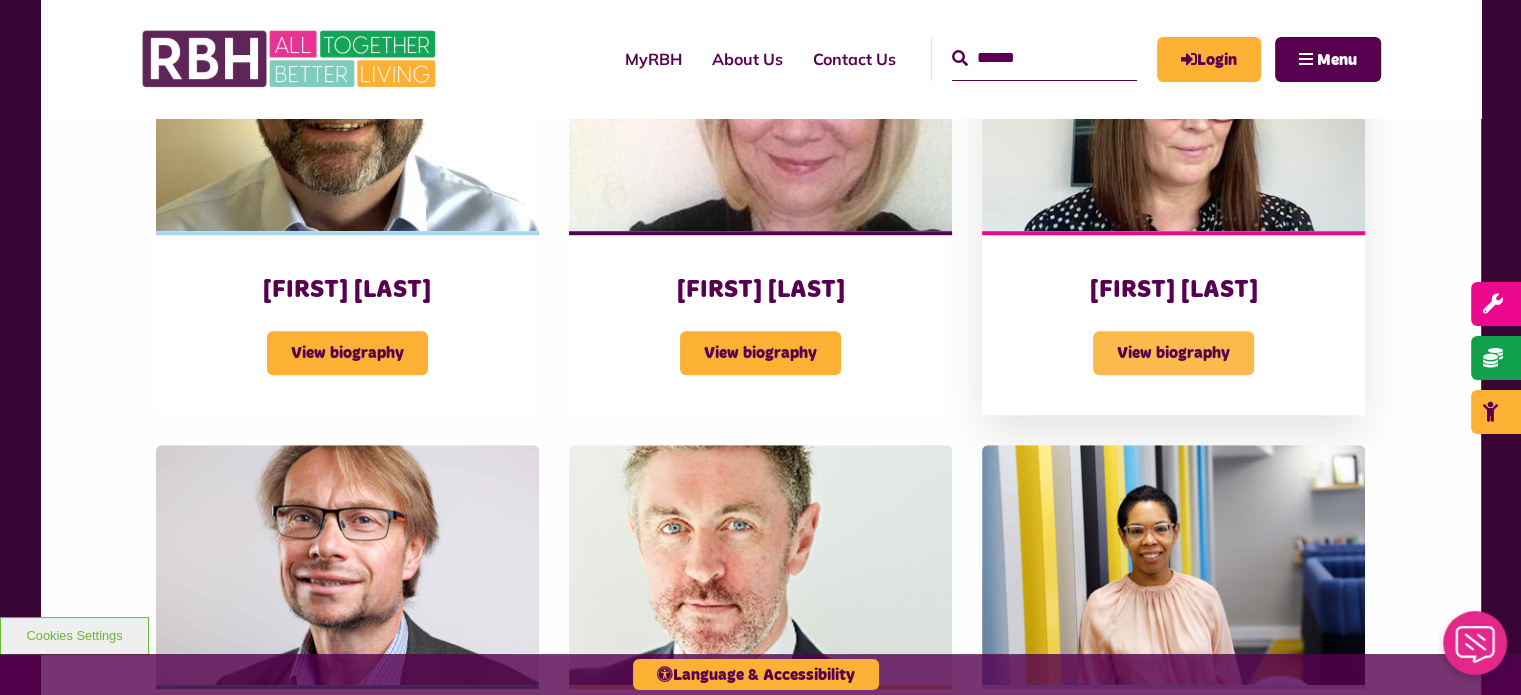 click on "View biography" at bounding box center (1173, 353) 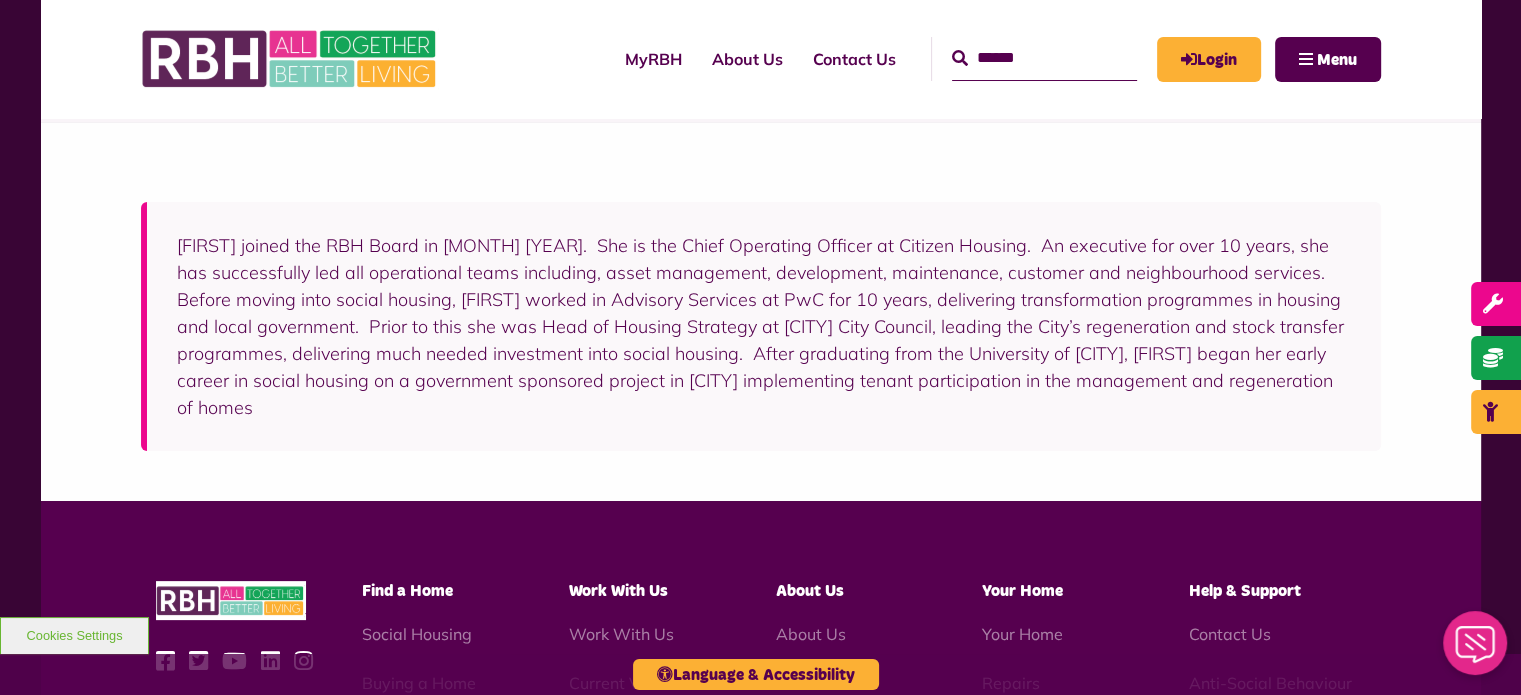 scroll, scrollTop: 300, scrollLeft: 0, axis: vertical 